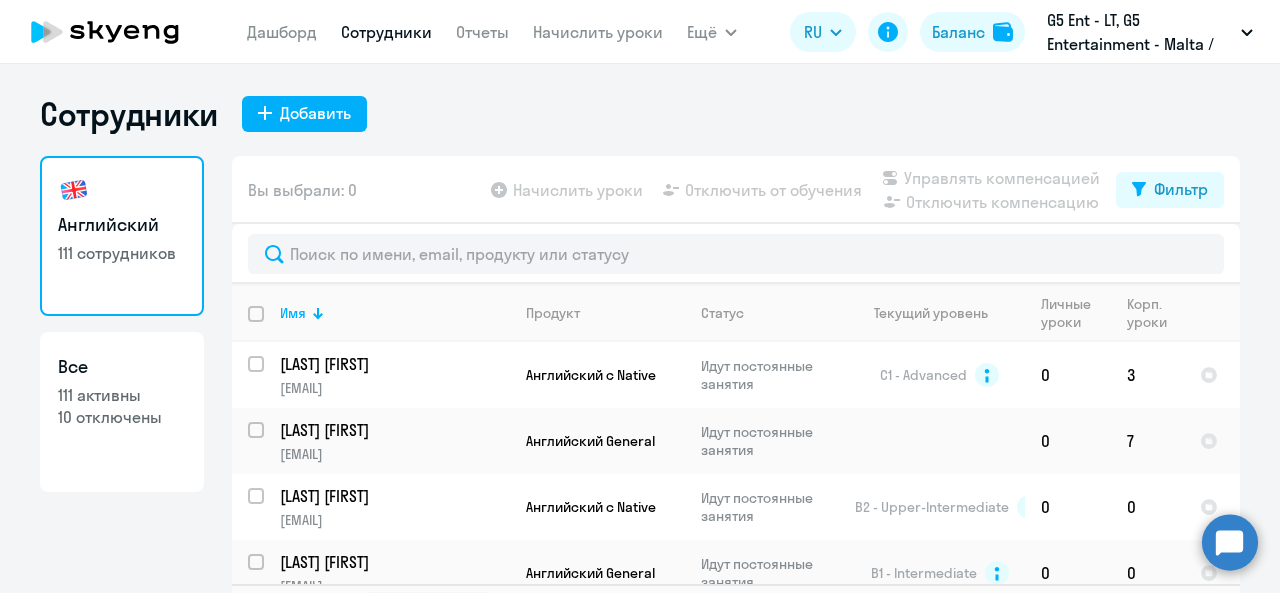 select on "30" 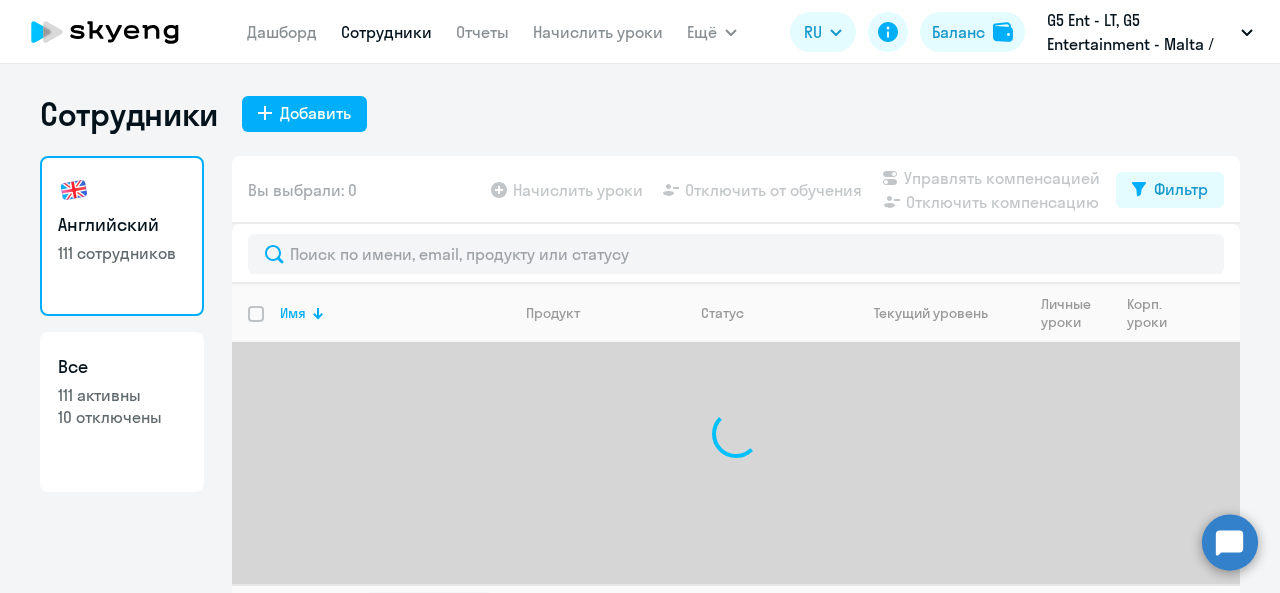 select on "30" 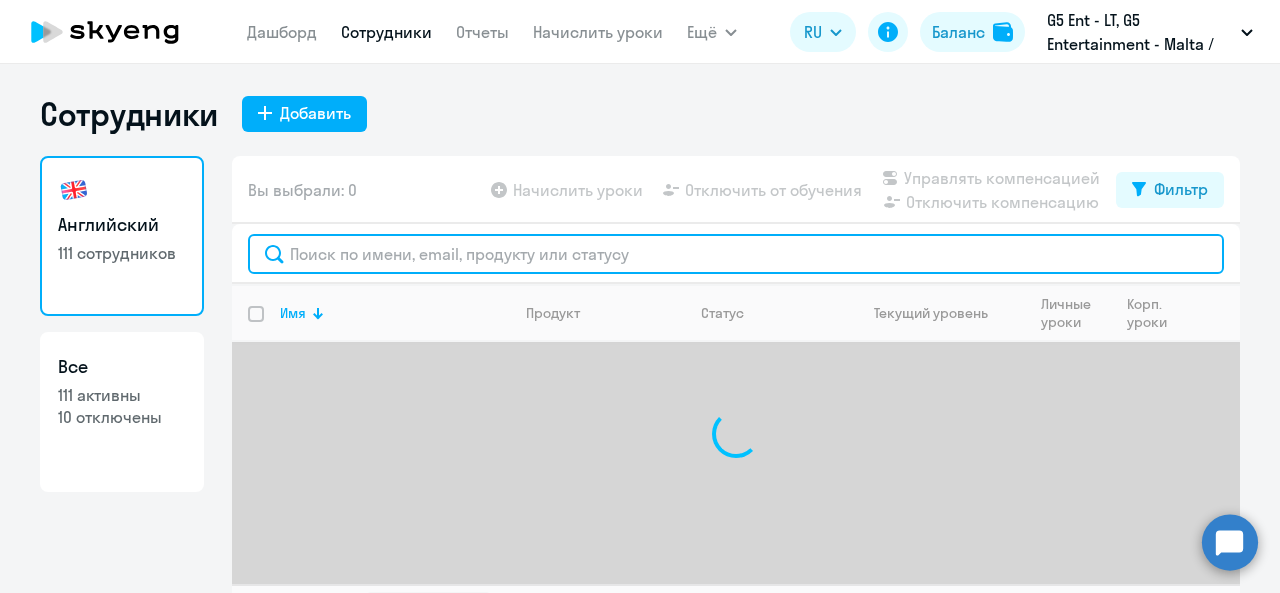 click 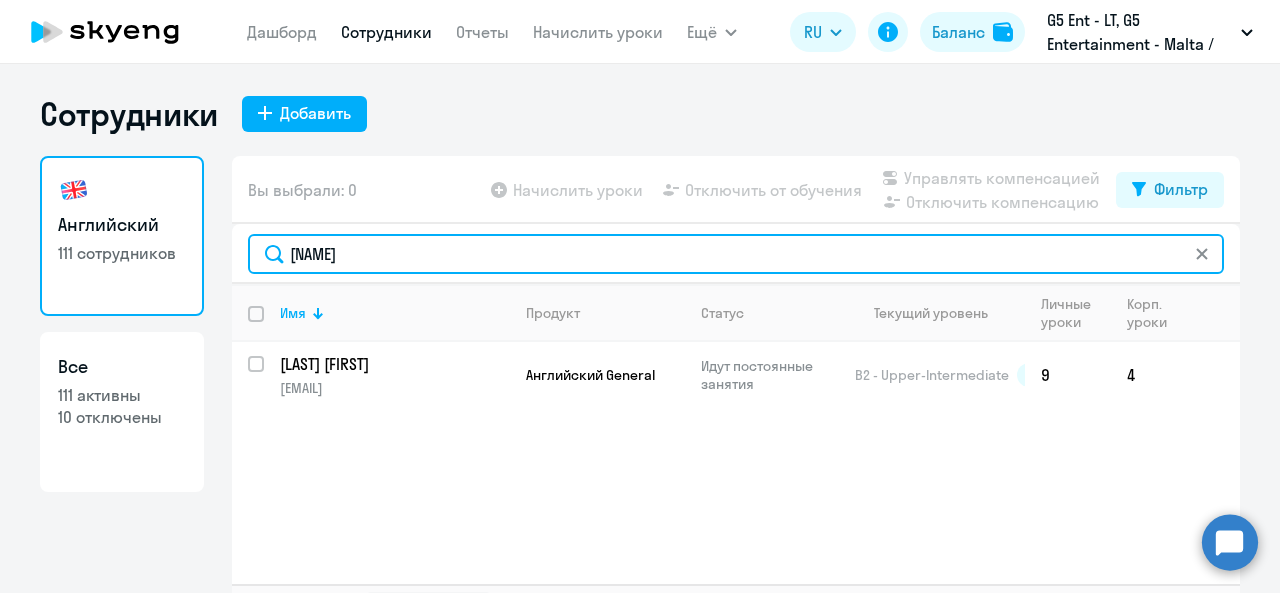 scroll, scrollTop: 46, scrollLeft: 0, axis: vertical 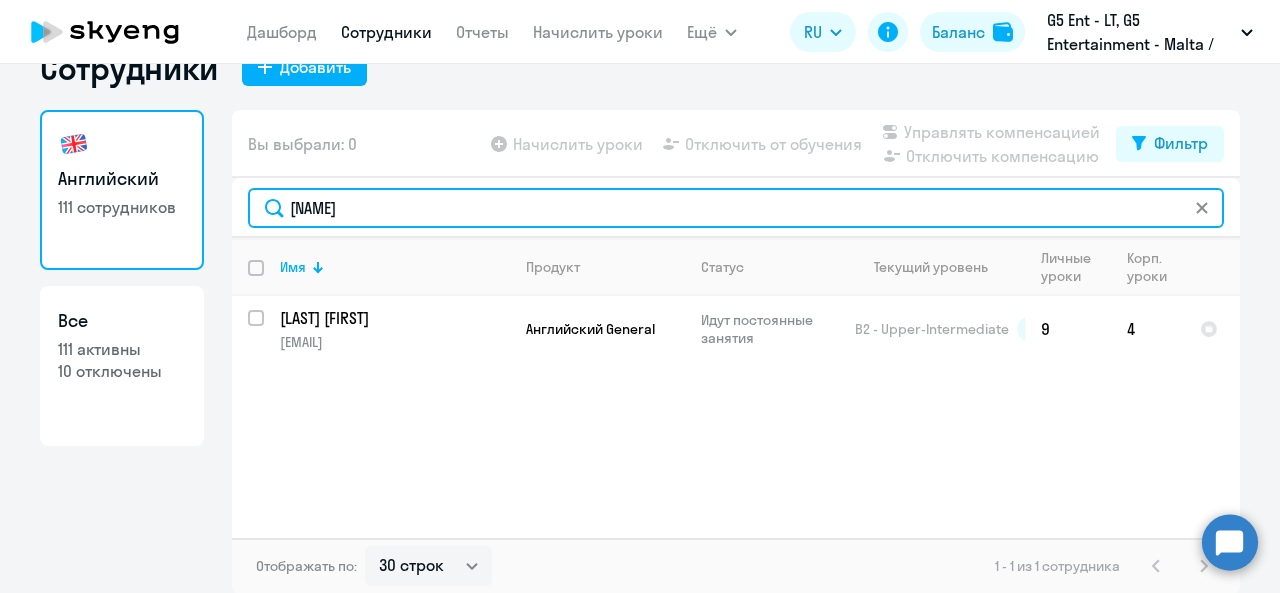 type on "Г" 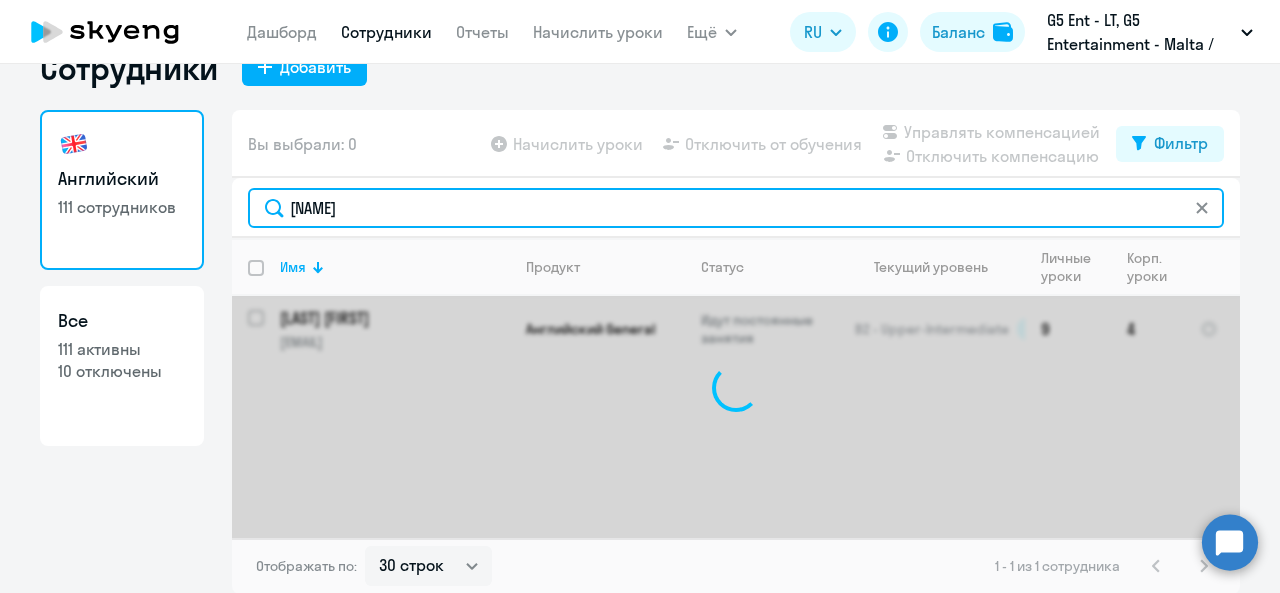 type on "[NAME]" 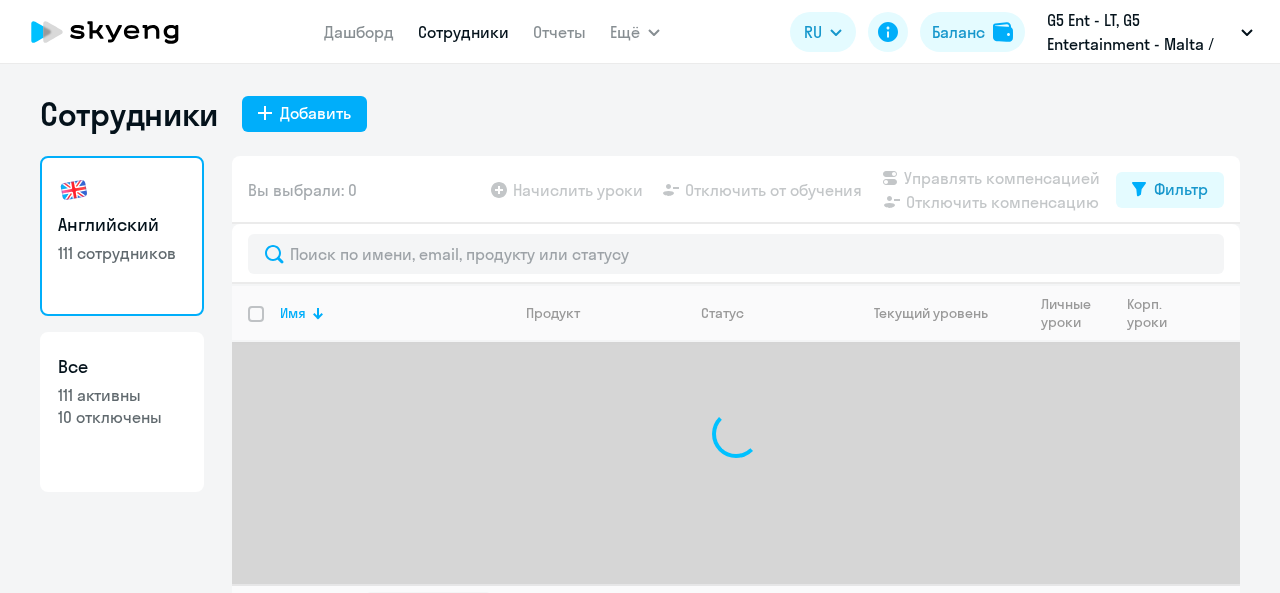 select on "30" 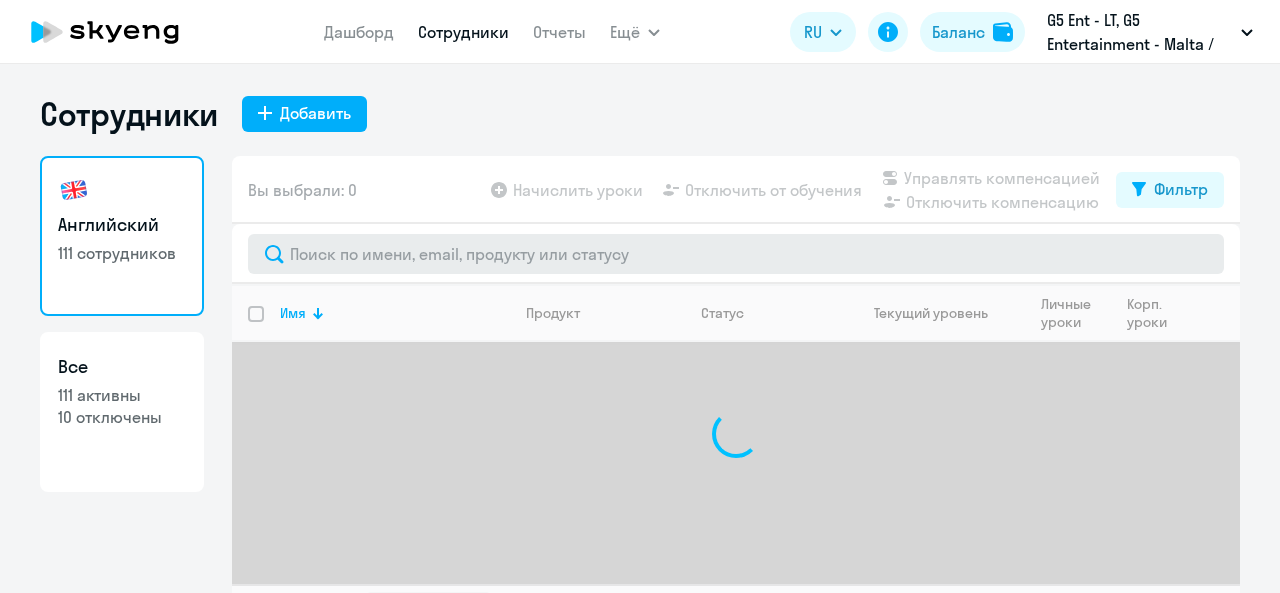 scroll, scrollTop: 0, scrollLeft: 0, axis: both 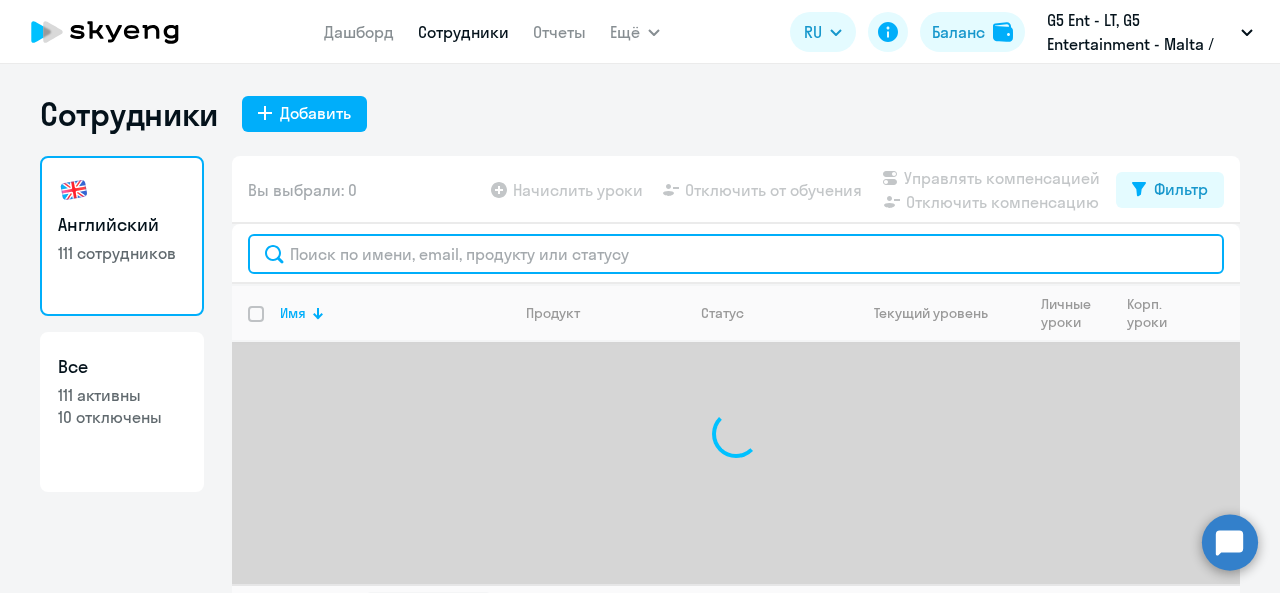 click 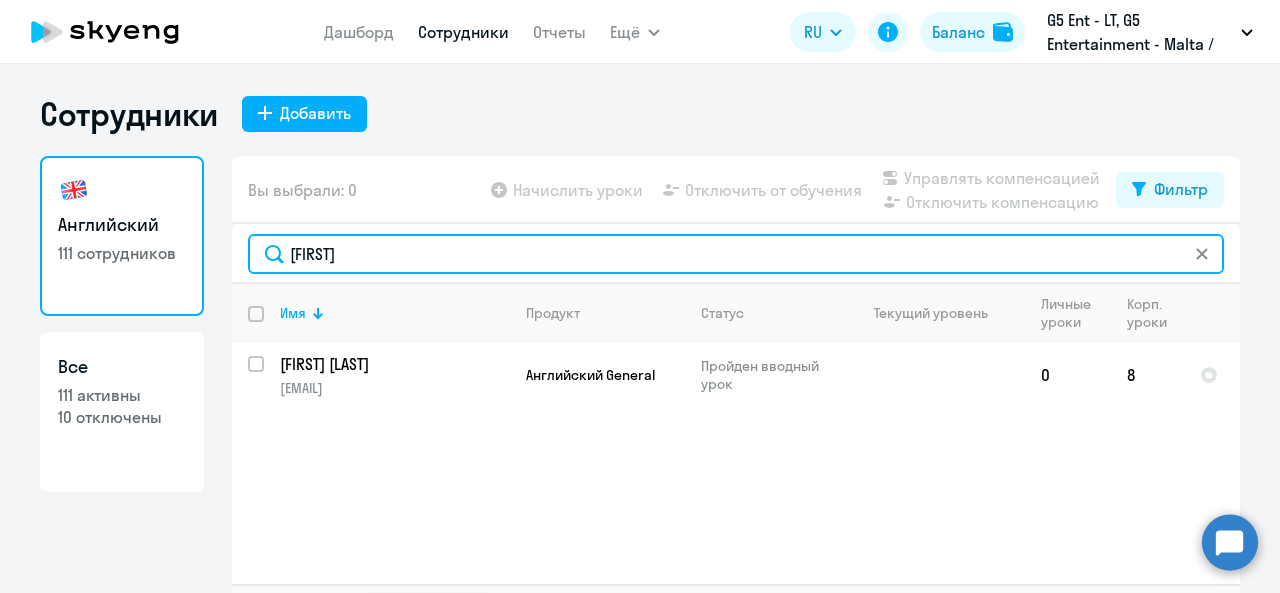 scroll, scrollTop: 39, scrollLeft: 0, axis: vertical 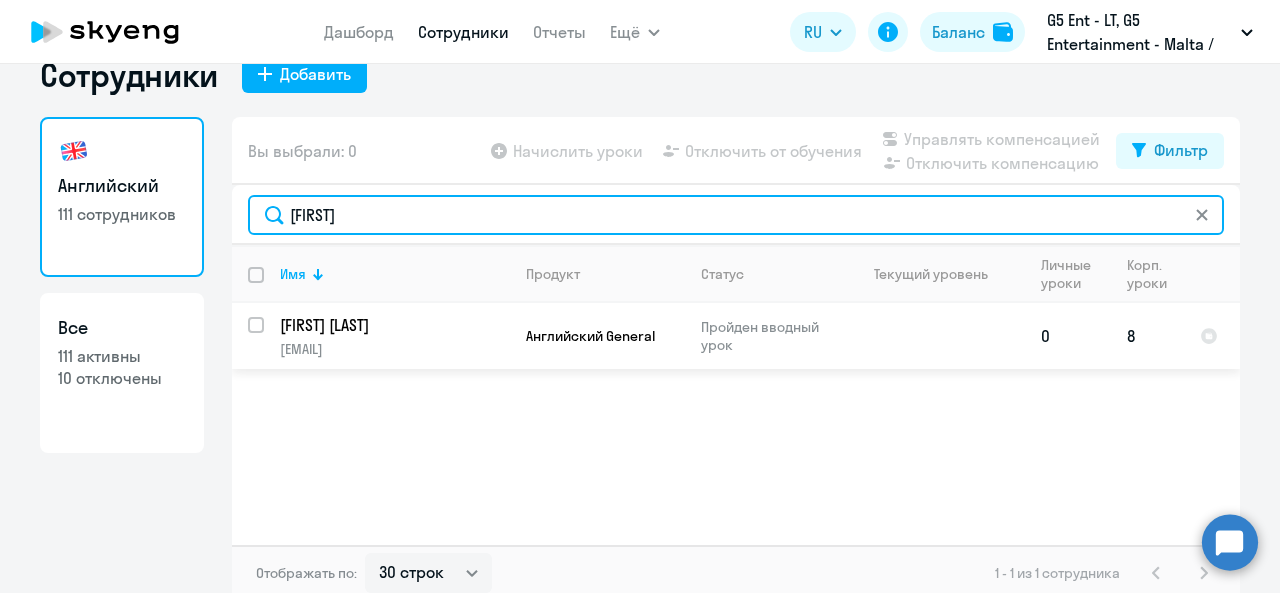 type on "[FIRST]" 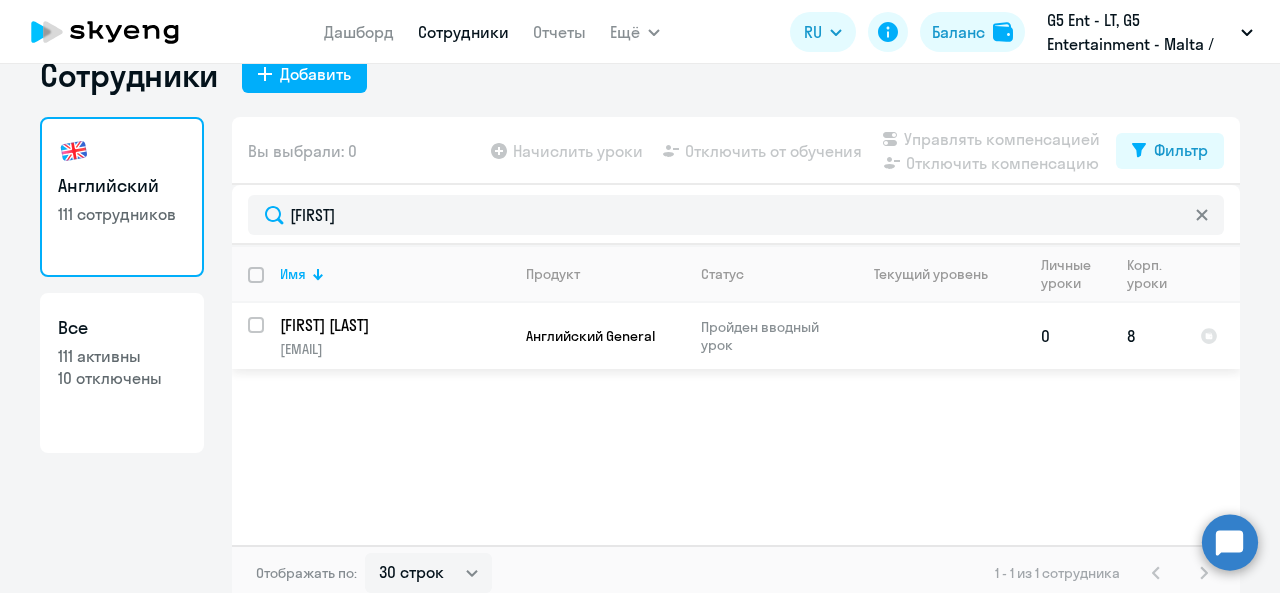 click on "[FIRST] [LAST] [EMAIL]" 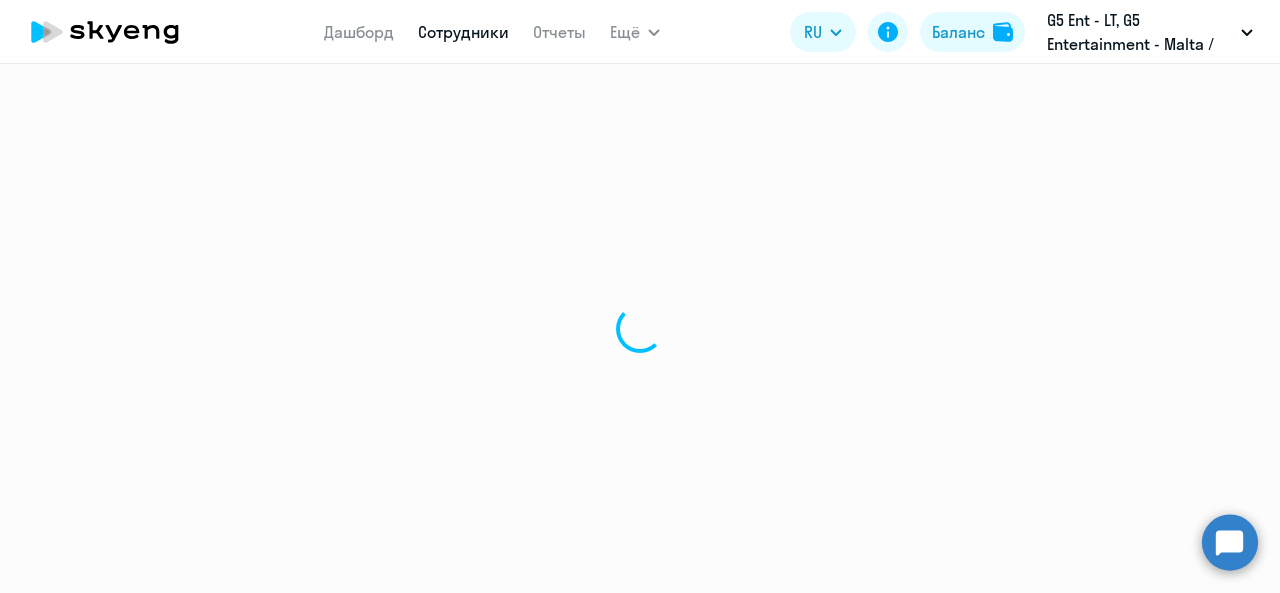 scroll, scrollTop: 0, scrollLeft: 0, axis: both 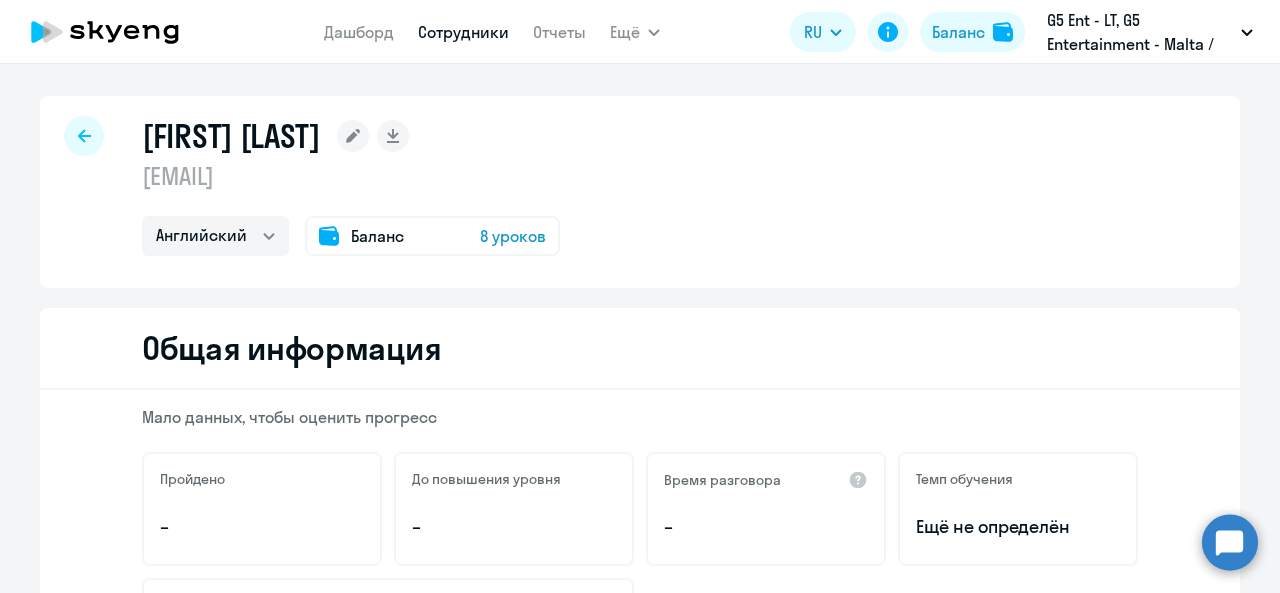 click 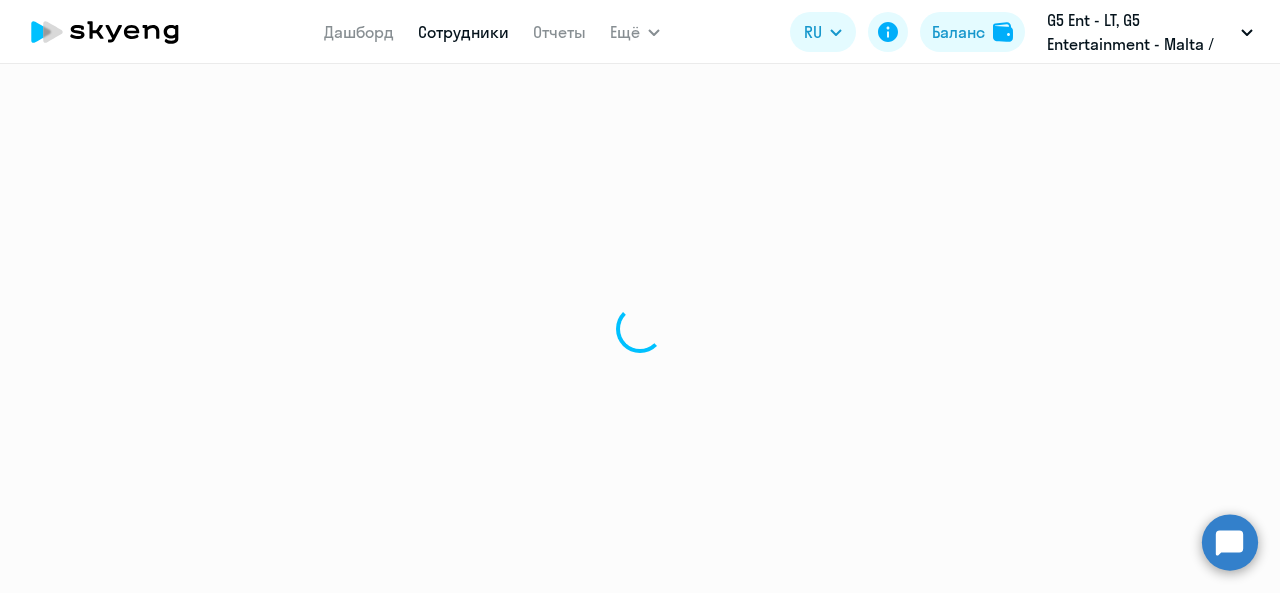 select on "30" 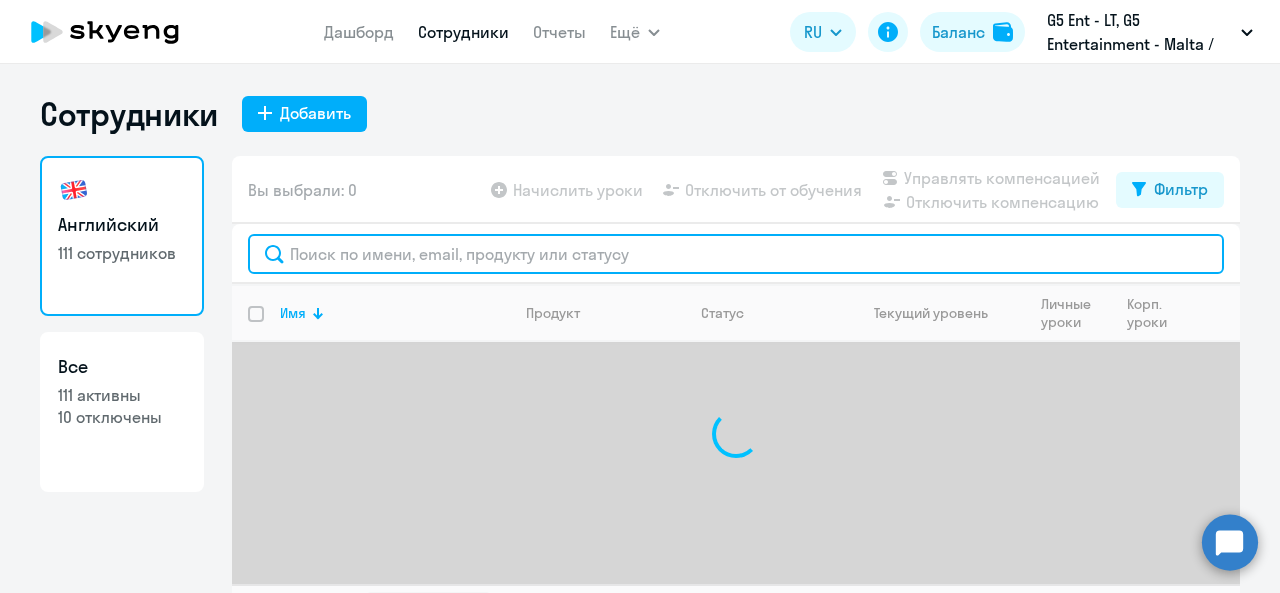 click 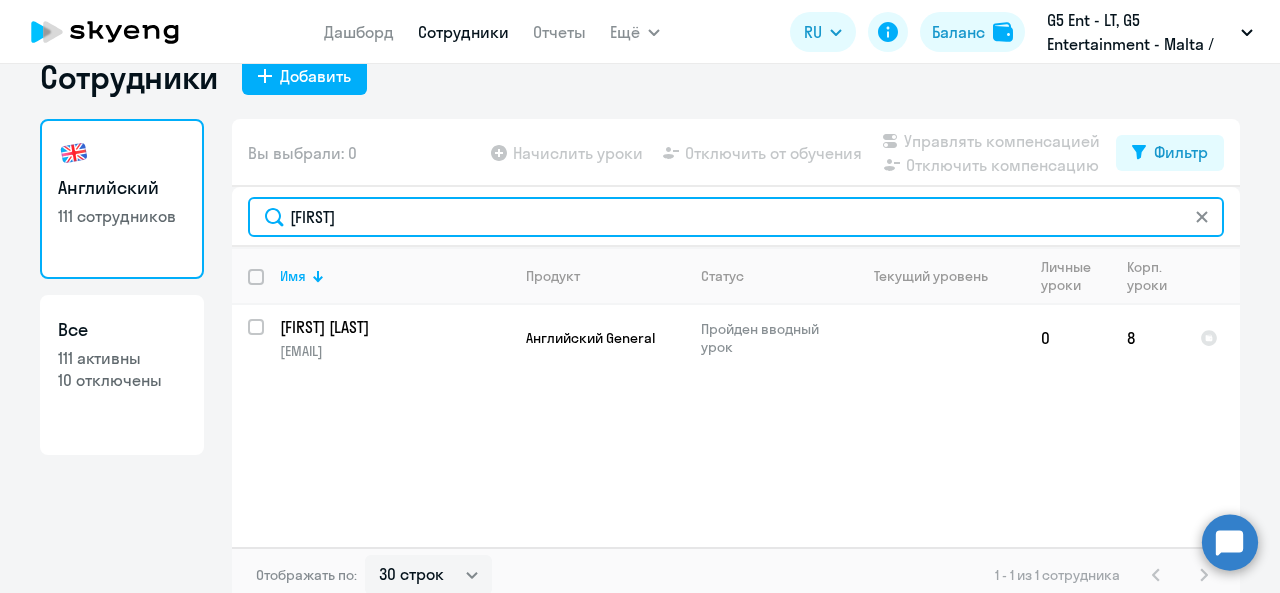 scroll, scrollTop: 38, scrollLeft: 0, axis: vertical 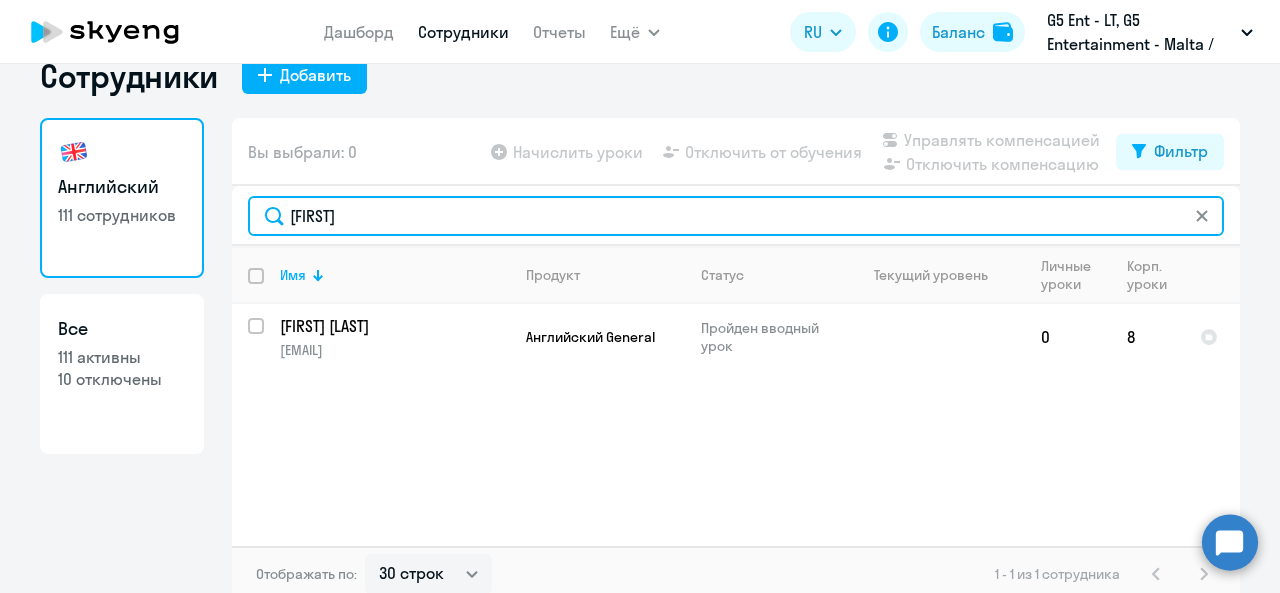type on "[FIRST]" 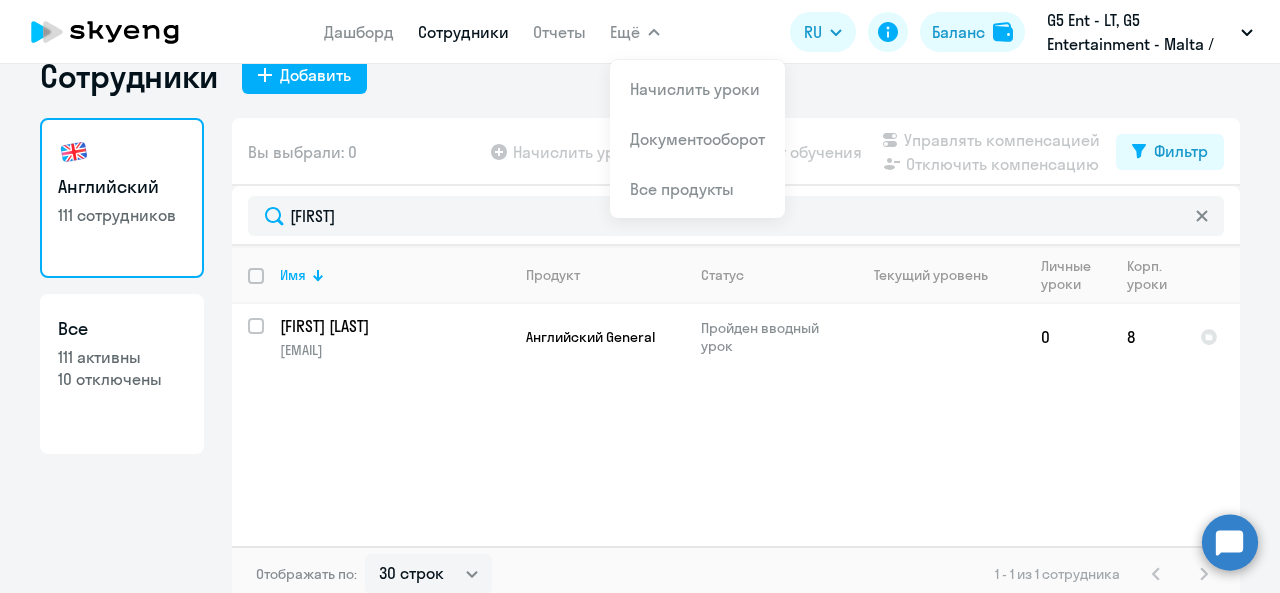 click on "Ещё" at bounding box center (635, 32) 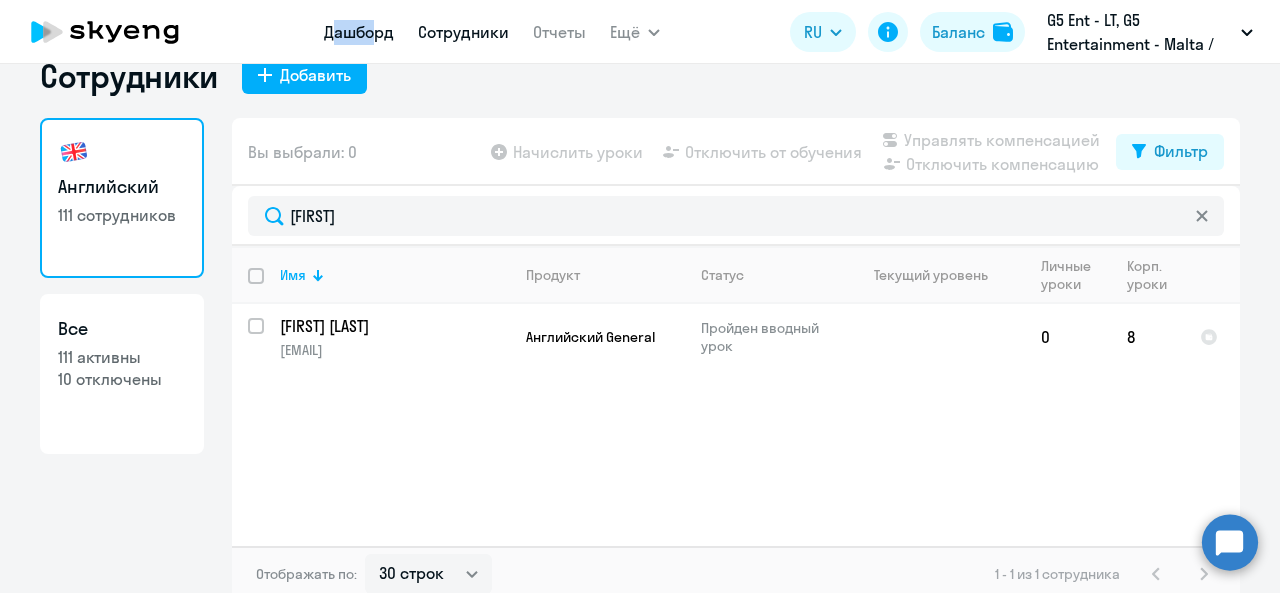 drag, startPoint x: 320, startPoint y: 23, endPoint x: 366, endPoint y: 30, distance: 46.52956 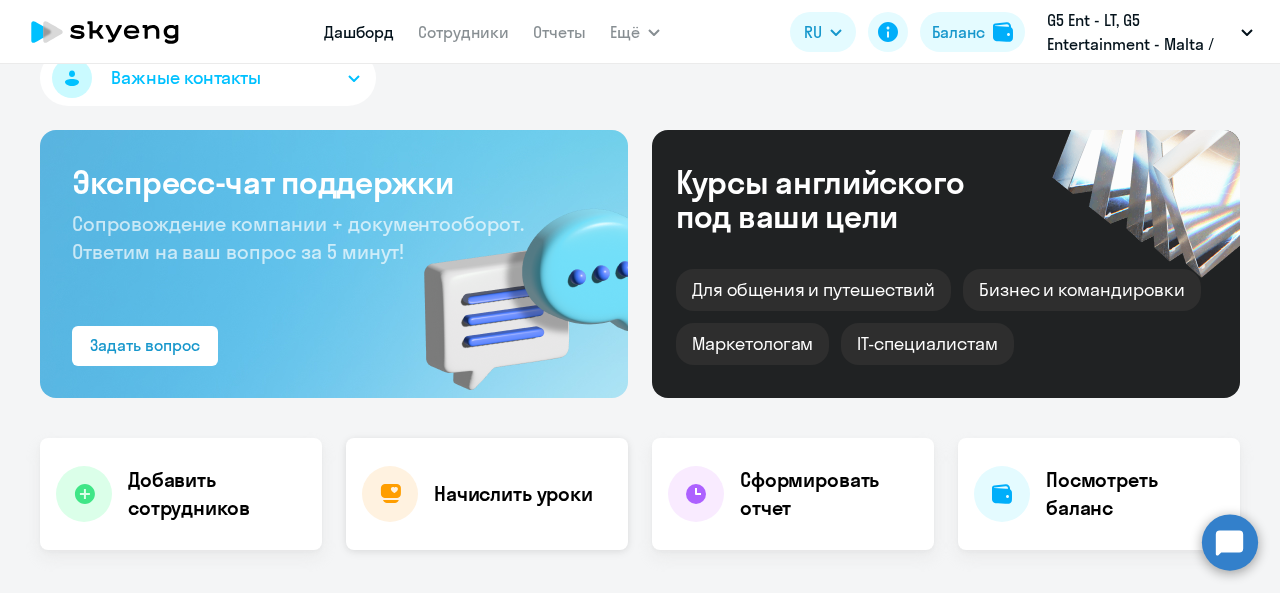 click on "Начислить уроки" 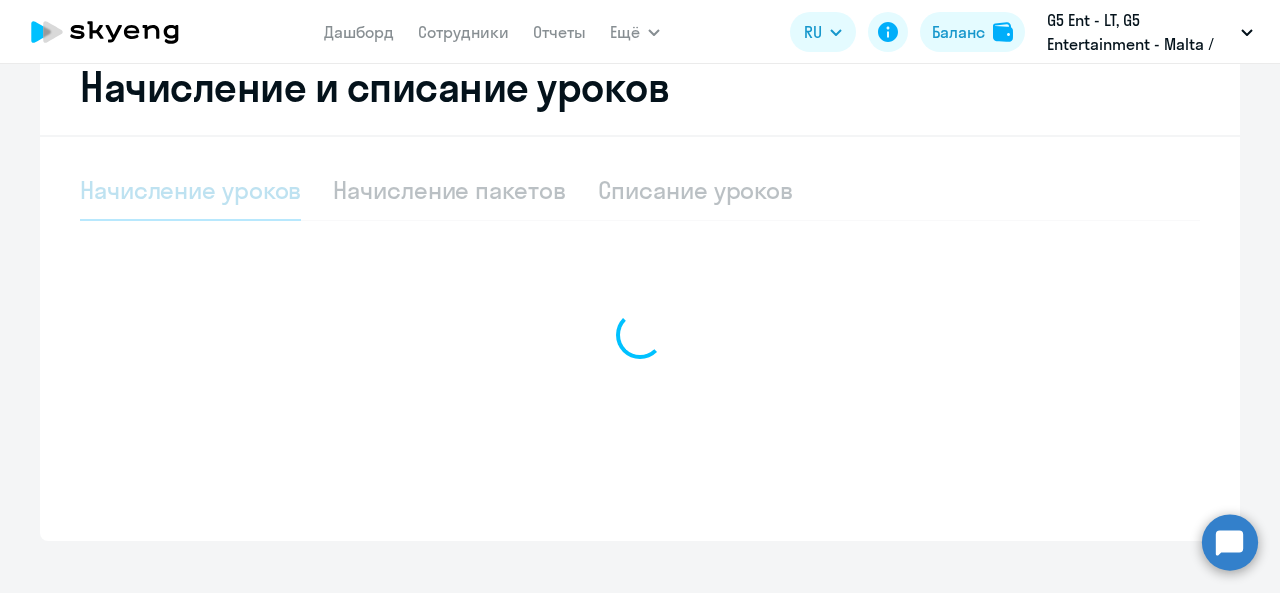 select on "10" 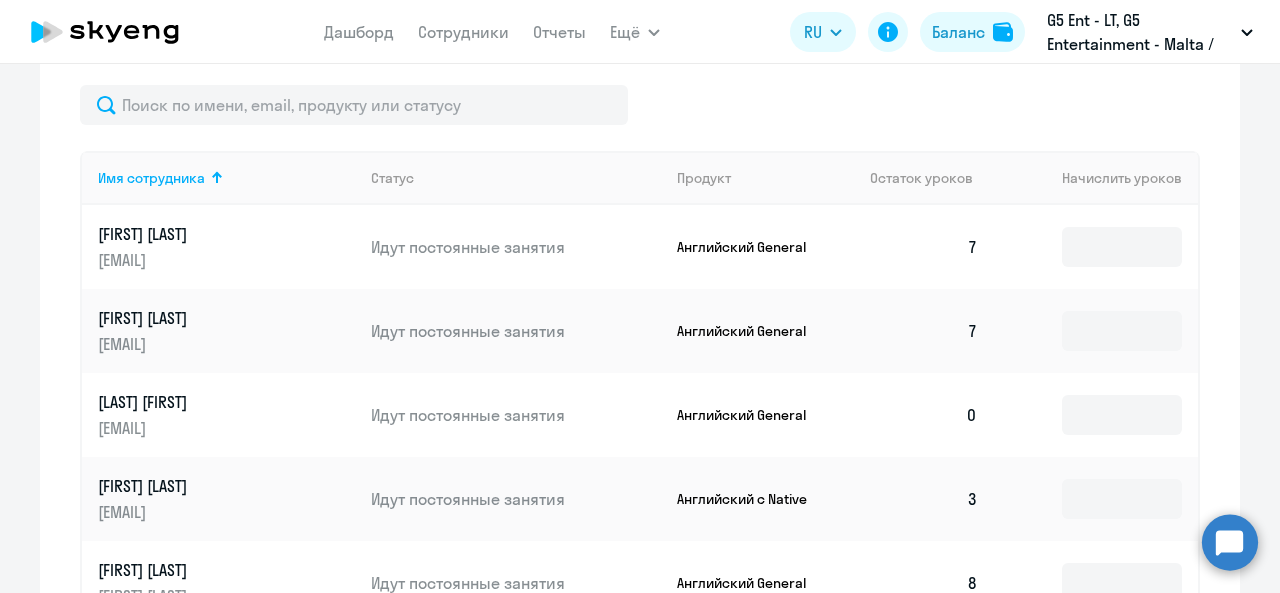 scroll, scrollTop: 664, scrollLeft: 0, axis: vertical 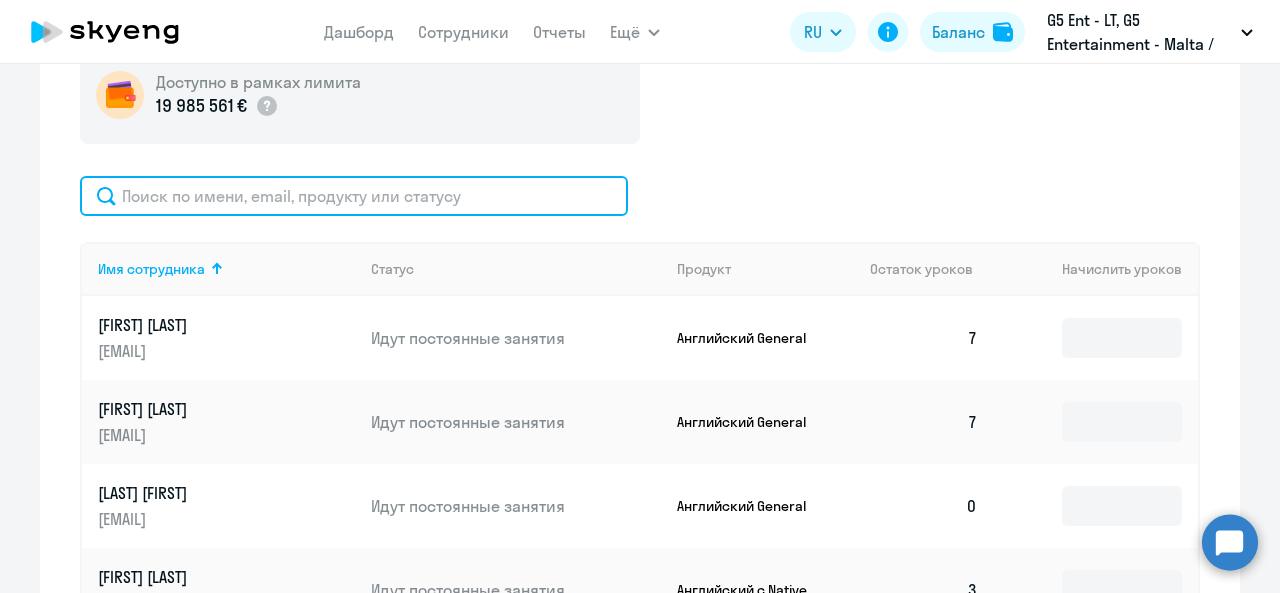 click 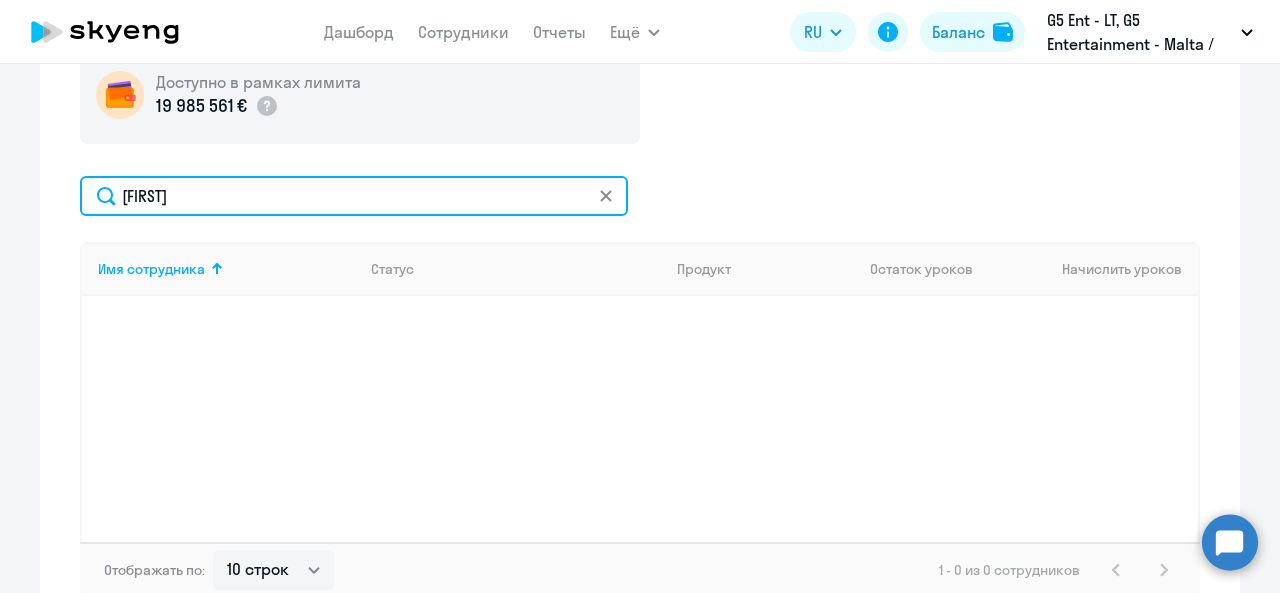 type on "s" 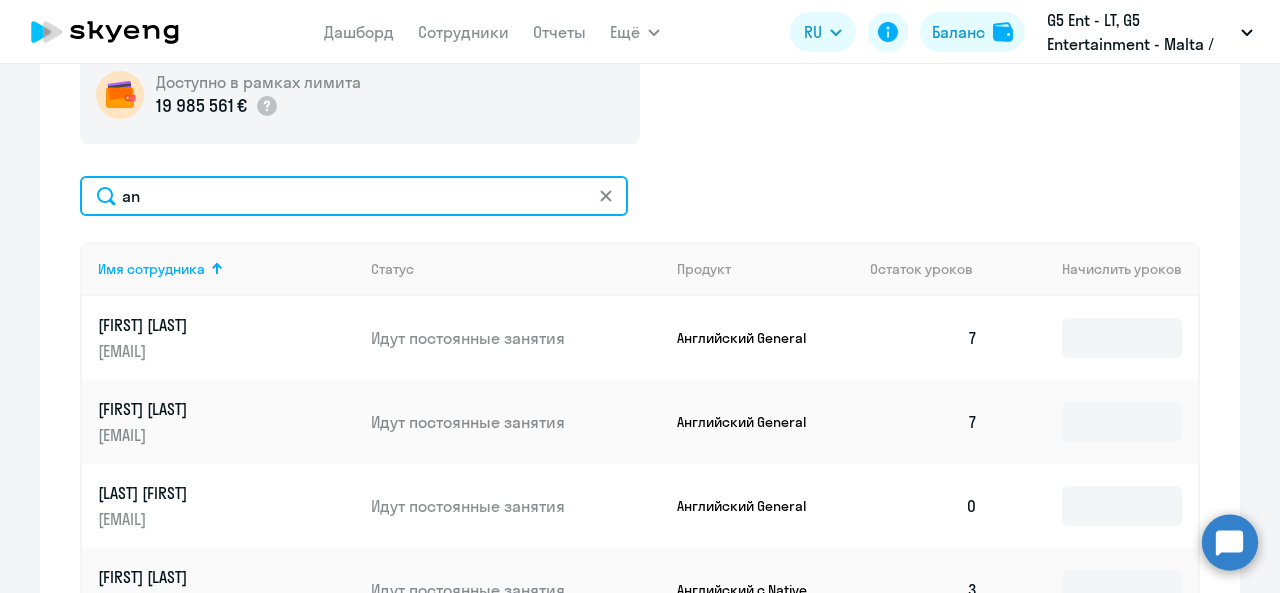 type on "a" 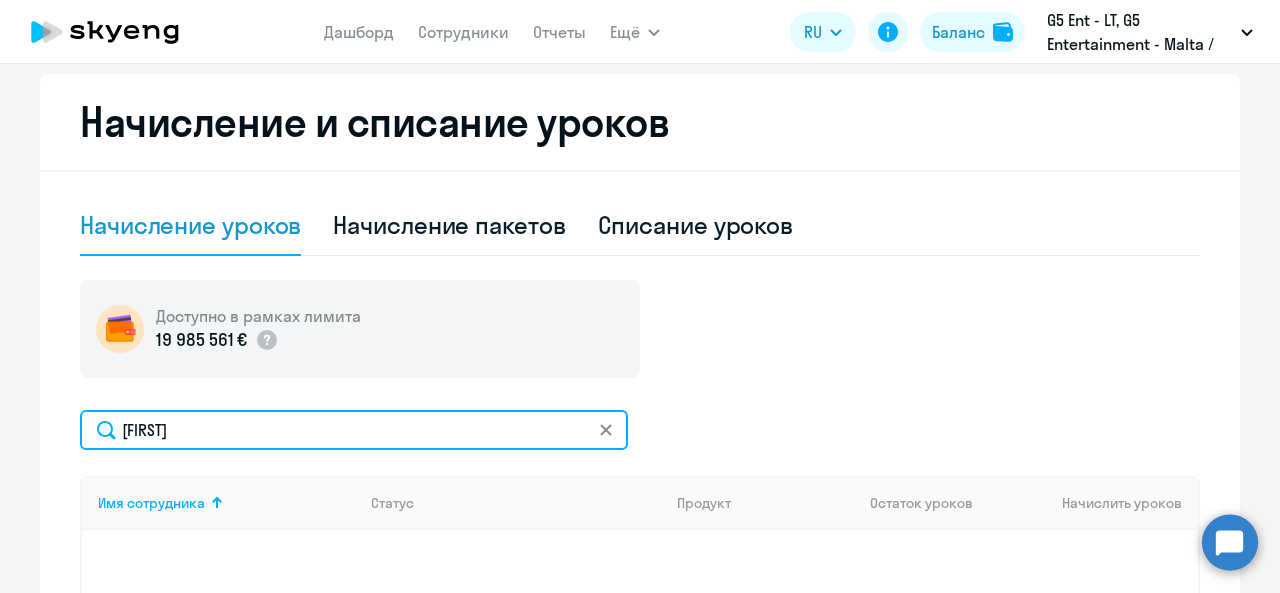 scroll, scrollTop: 474, scrollLeft: 0, axis: vertical 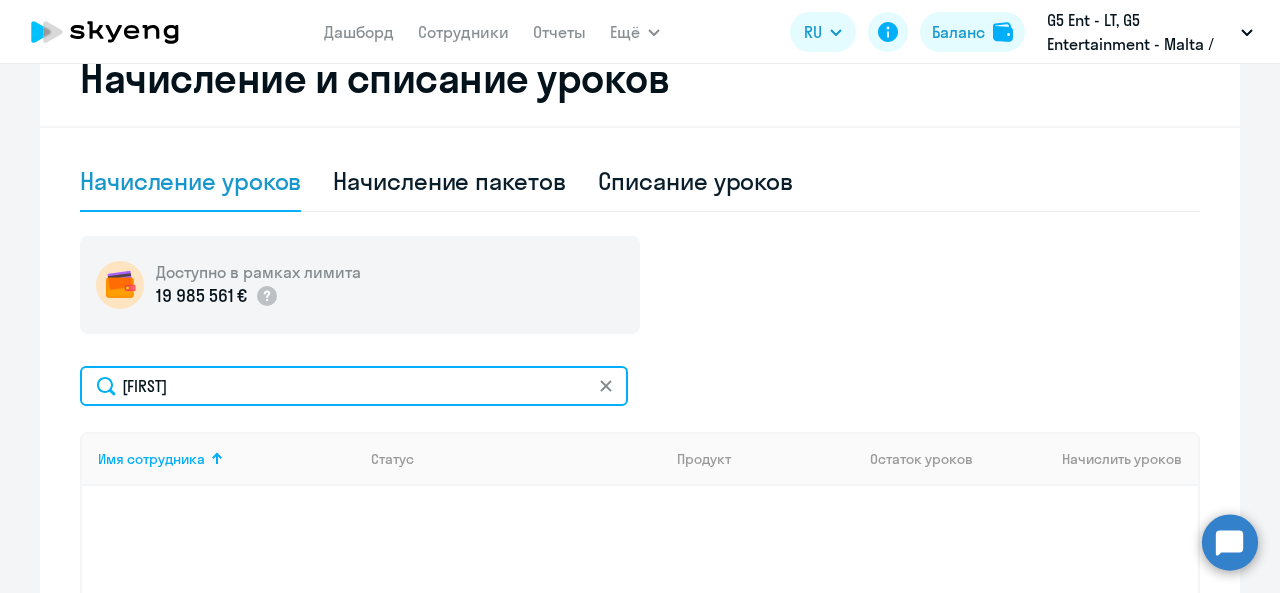 click on "[FIRST]" 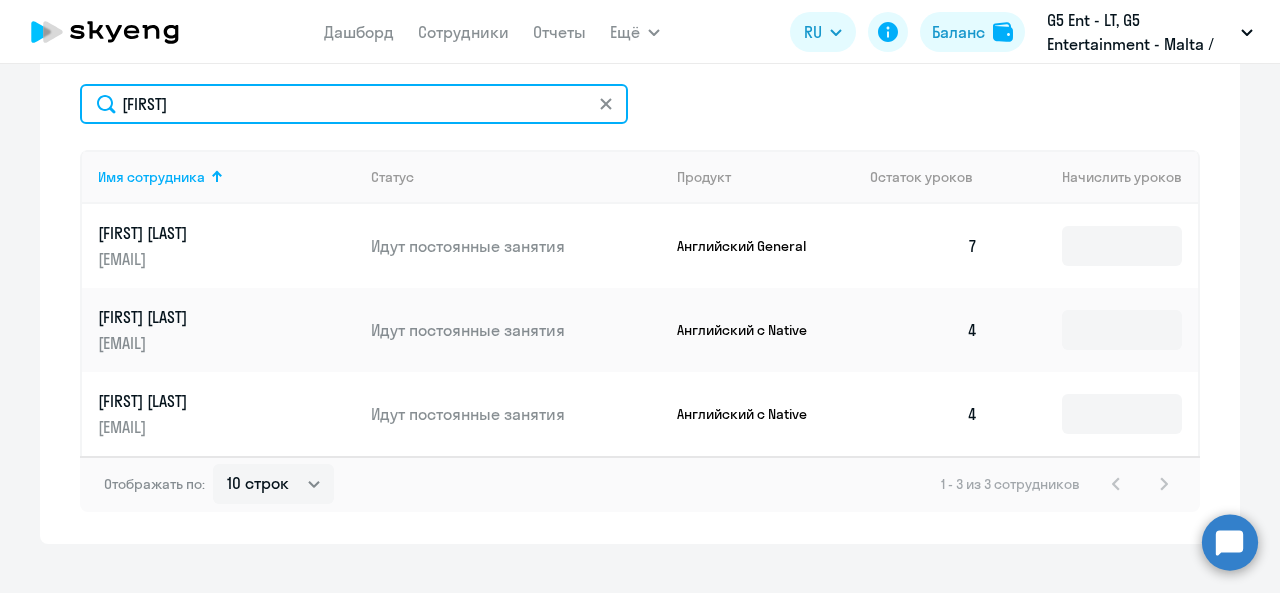 scroll, scrollTop: 757, scrollLeft: 0, axis: vertical 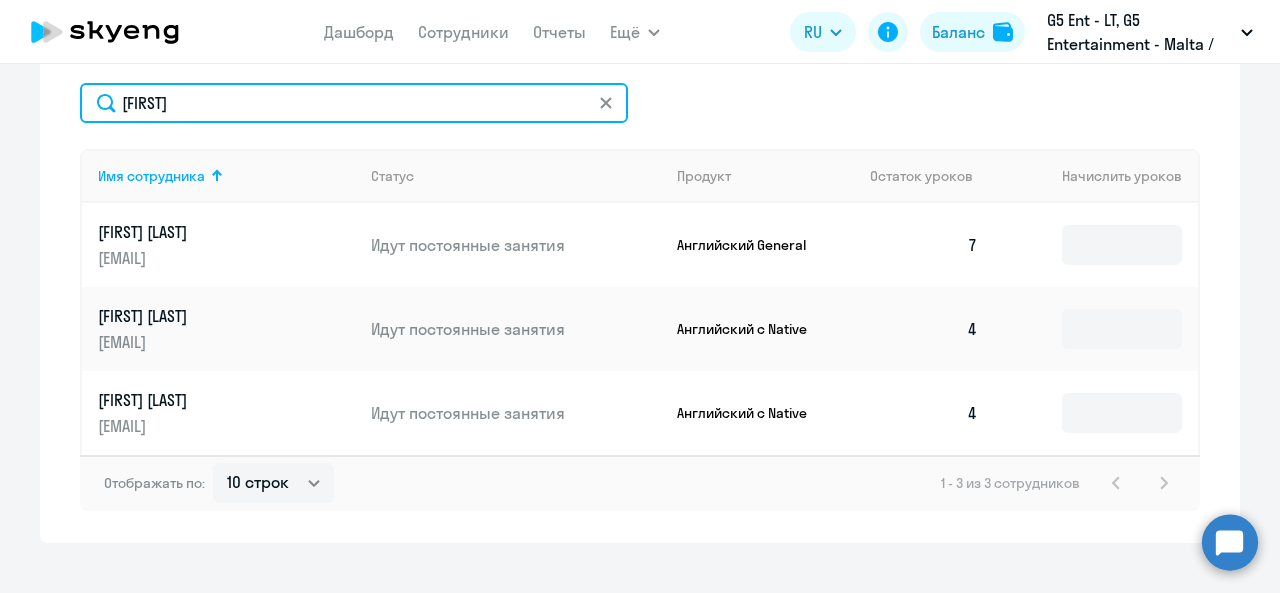 type on "[FIRST]" 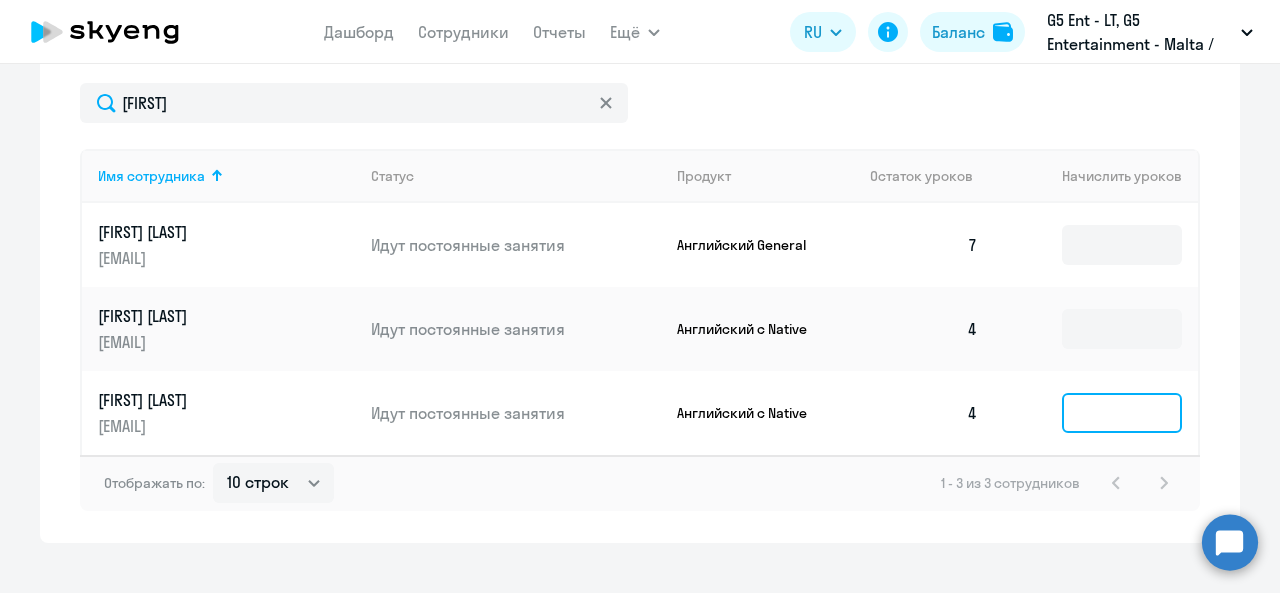 click 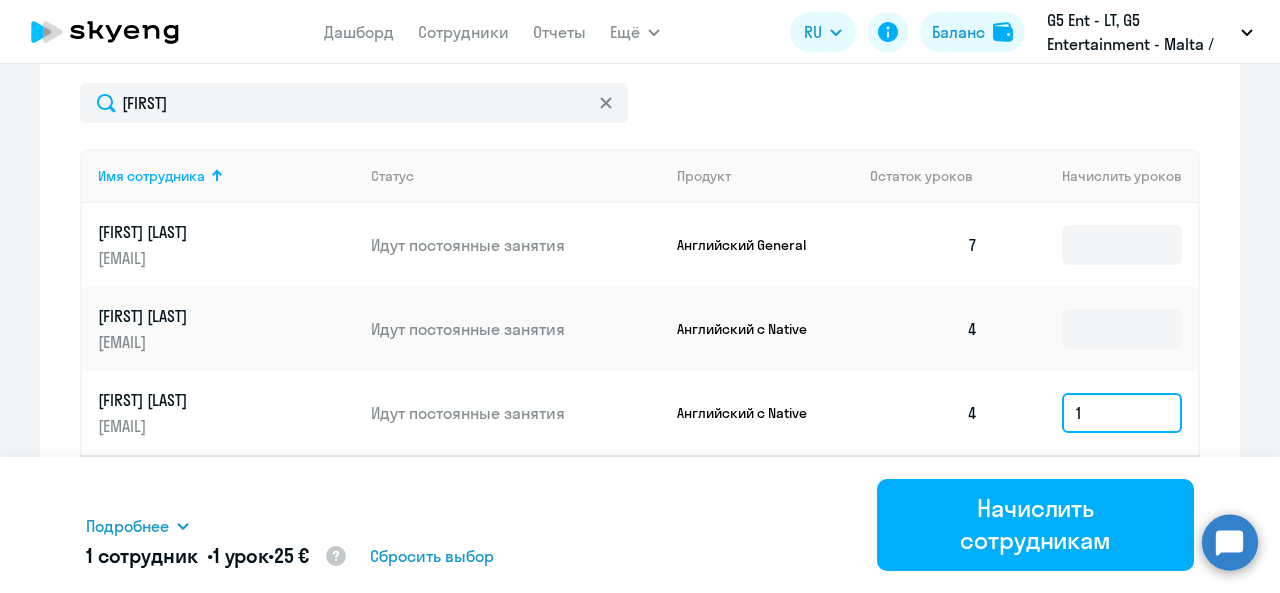 type 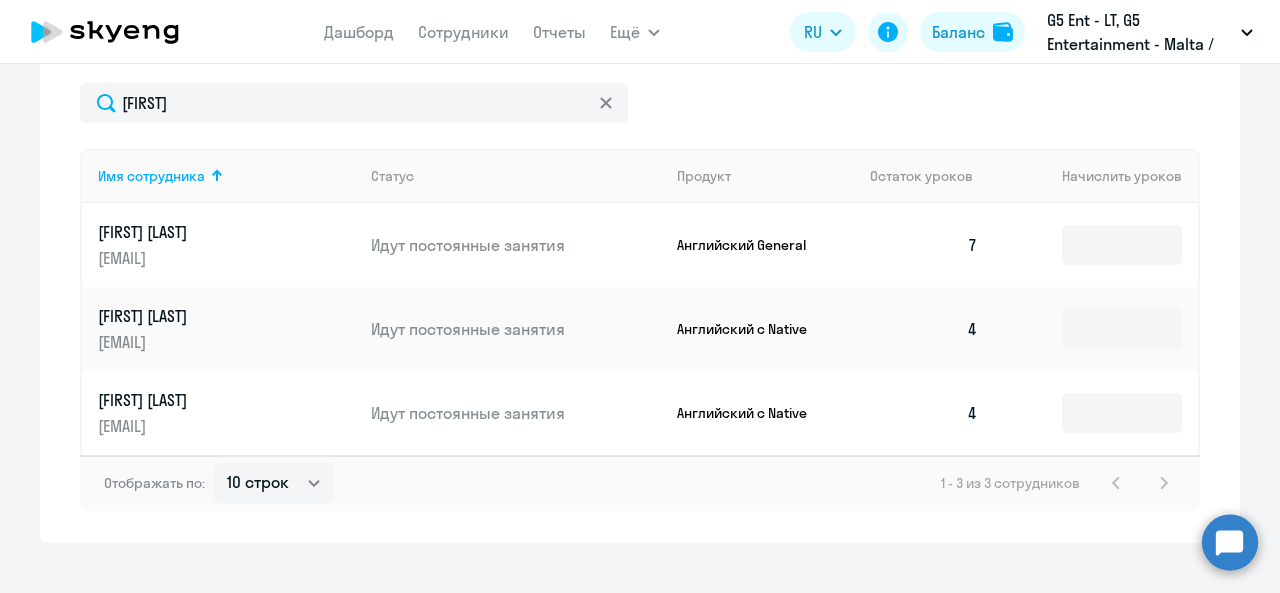 click on "Начисление и списание уроков Начисление уроков Начисление пакетов Списание уроков  Доступно в рамках лимита  19 985 561 €
[FIRST]
Имя сотрудника   Статус   Продукт   Остаток уроков   Начислить уроков  [FIRST] [LAST] [EMAIL] Идут постоянные занятия Английский General  7  [FIRST] [LAST] [EMAIL] Идут постоянные занятия Английский с Native  4  [FIRST] [LAST] [EMAIL] Идут постоянные занятия Английский с Native  4  Отображать по:  10 строк   30 строк   50 строк   1 - 3 из 3 сотрудников" 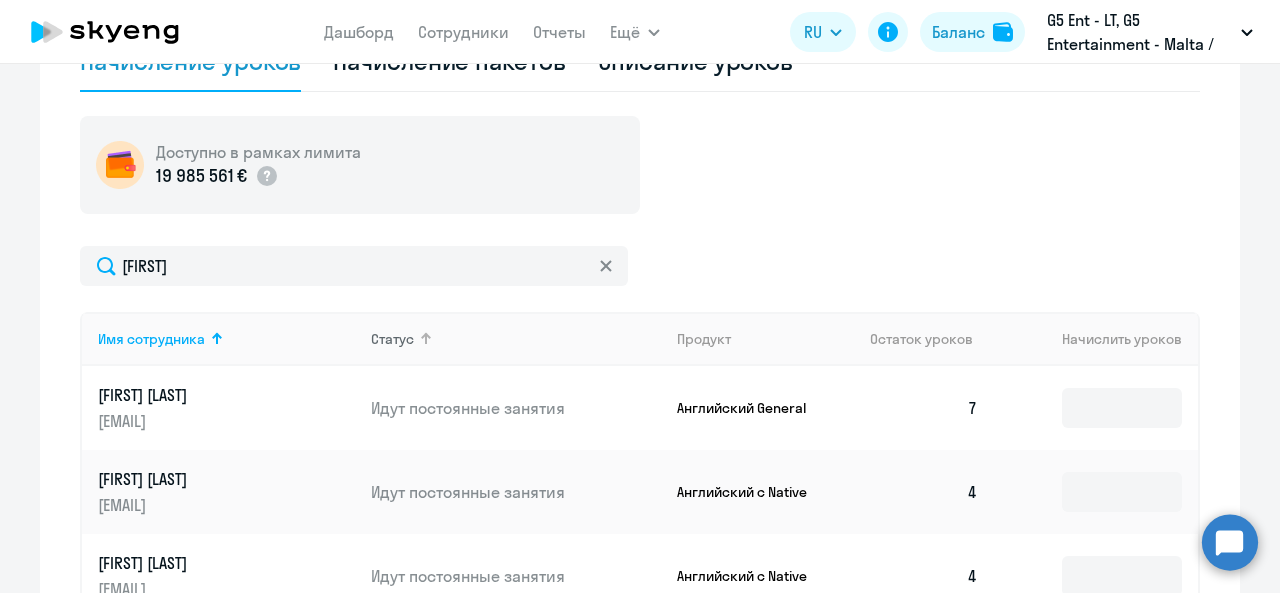 scroll, scrollTop: 586, scrollLeft: 0, axis: vertical 